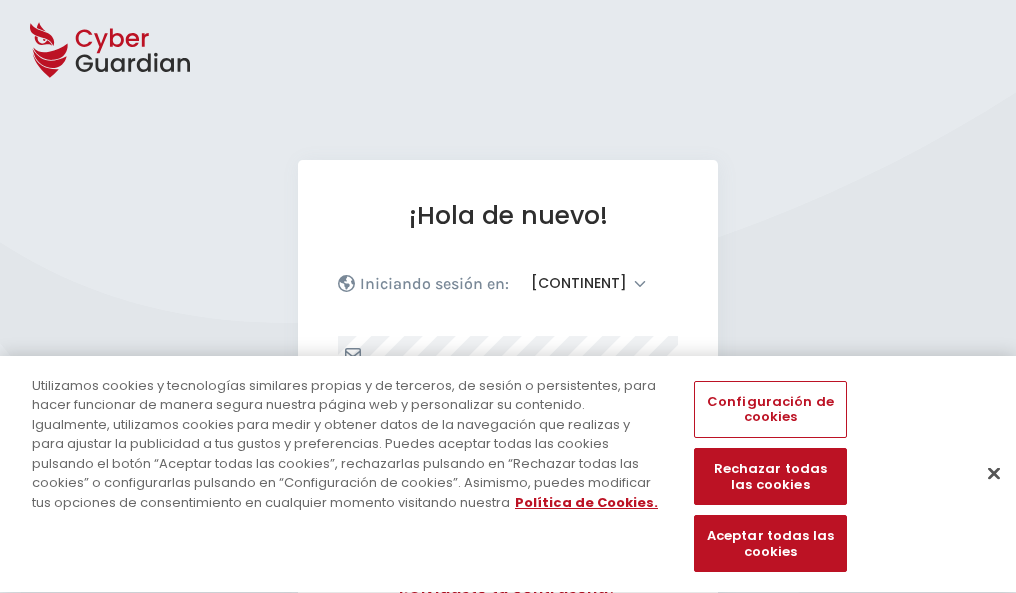 select on "América" 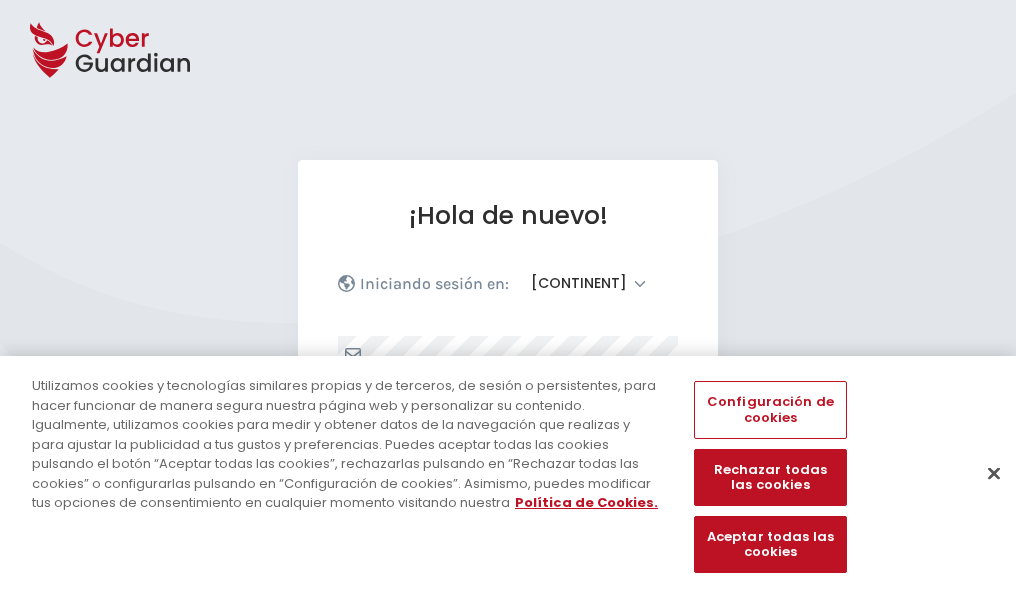 scroll, scrollTop: 0, scrollLeft: 0, axis: both 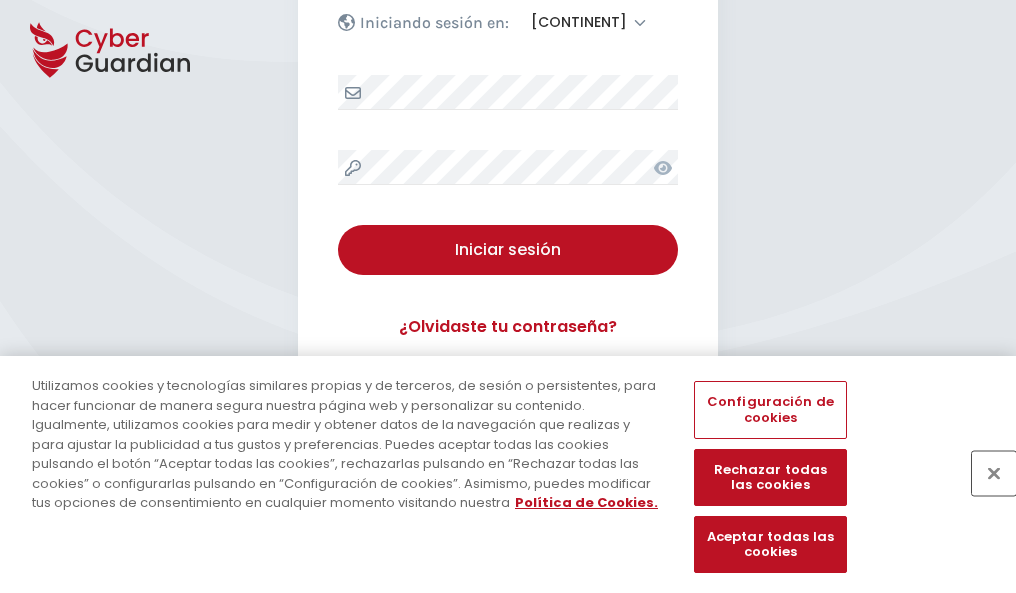 click at bounding box center [994, 473] 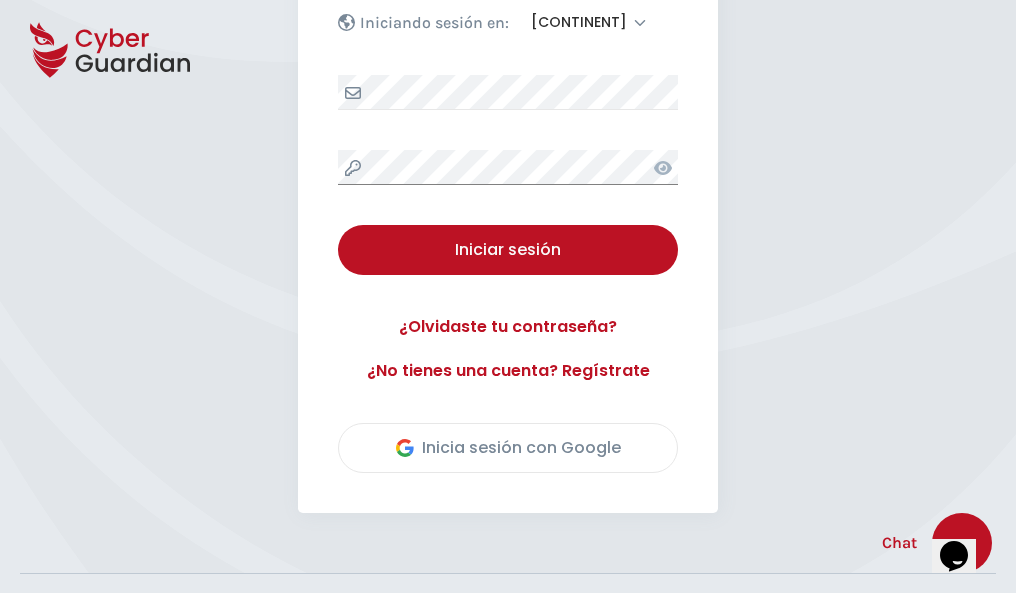 scroll, scrollTop: 454, scrollLeft: 0, axis: vertical 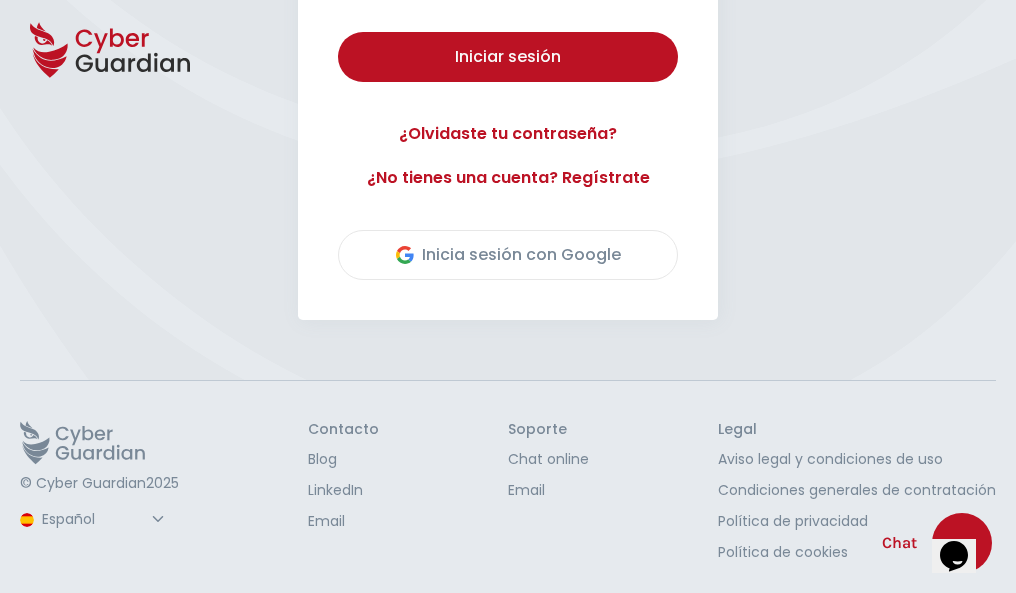type 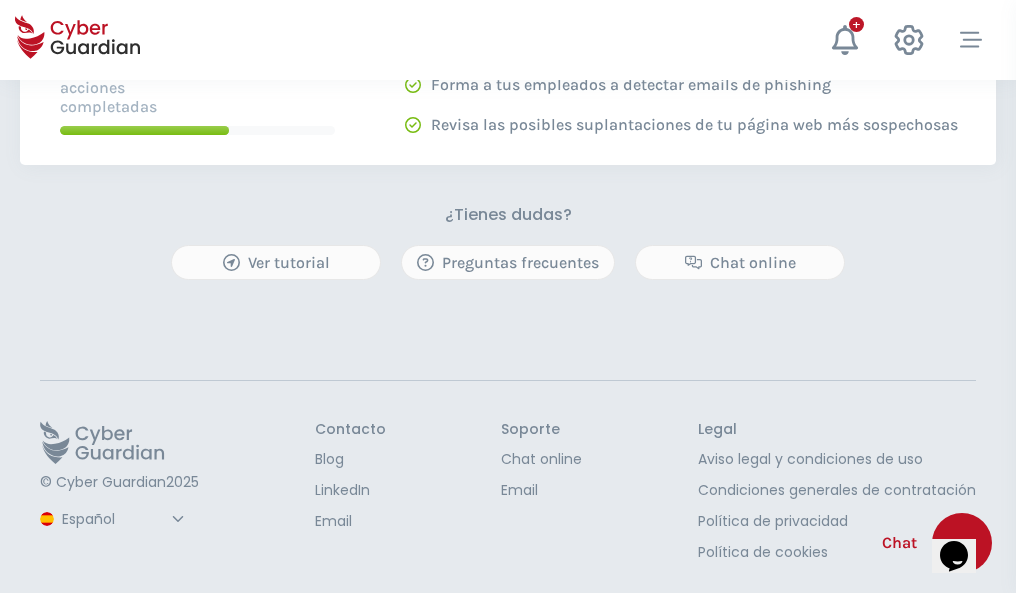 scroll, scrollTop: 0, scrollLeft: 0, axis: both 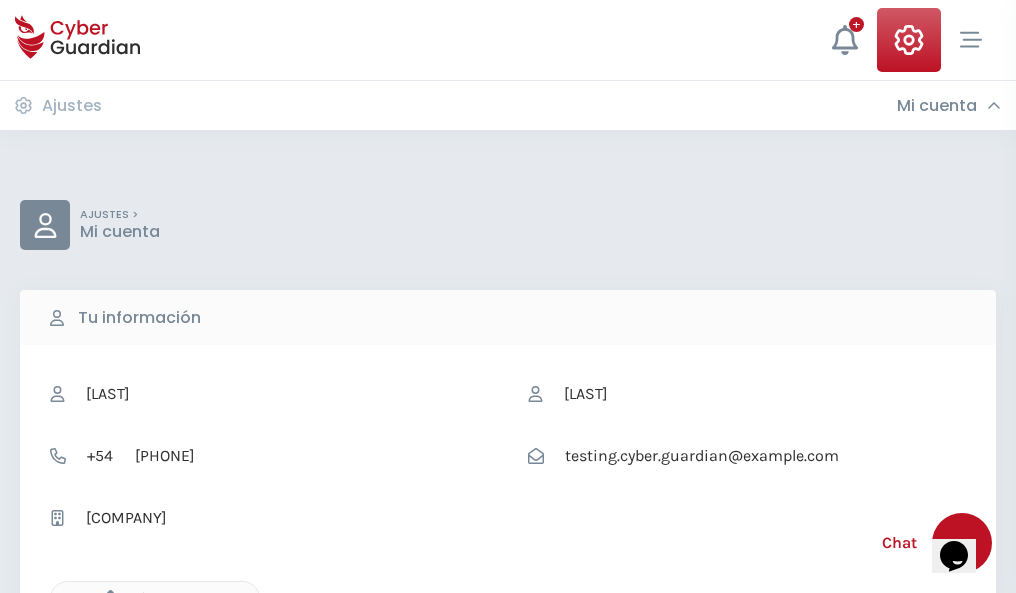 click 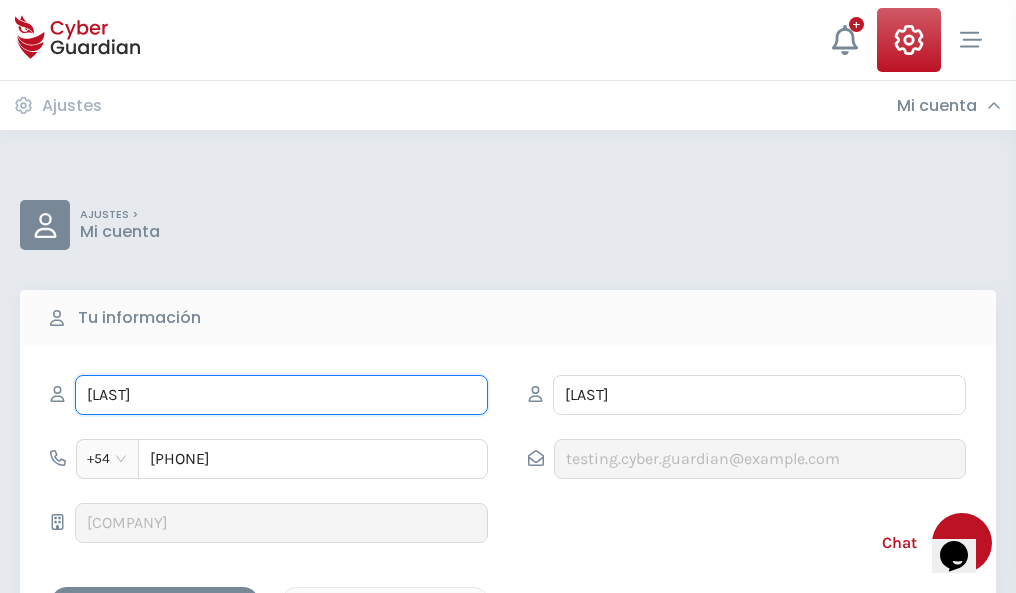 click on "ILEANA" at bounding box center [281, 395] 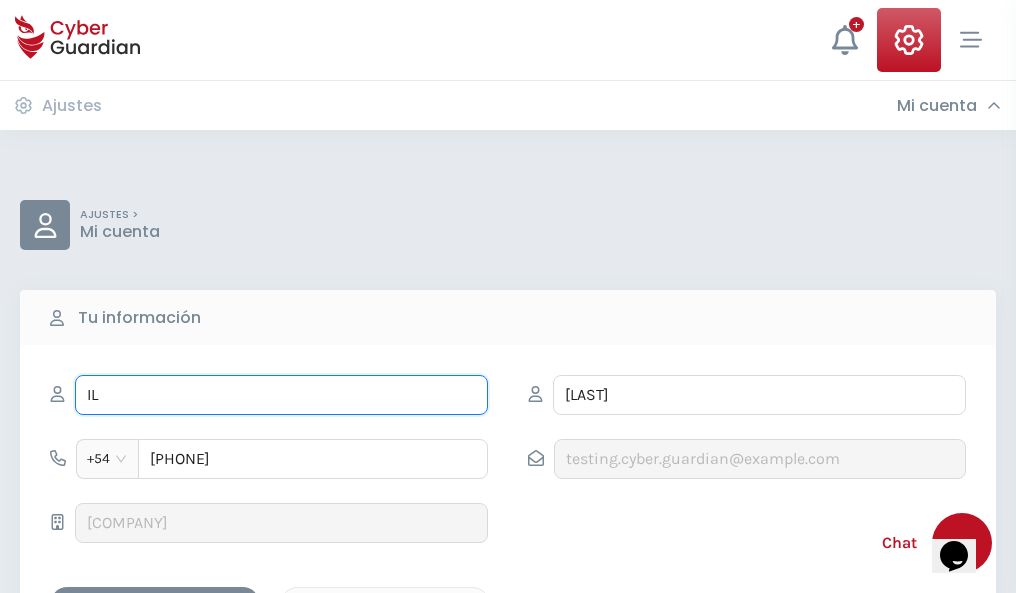 type on "I" 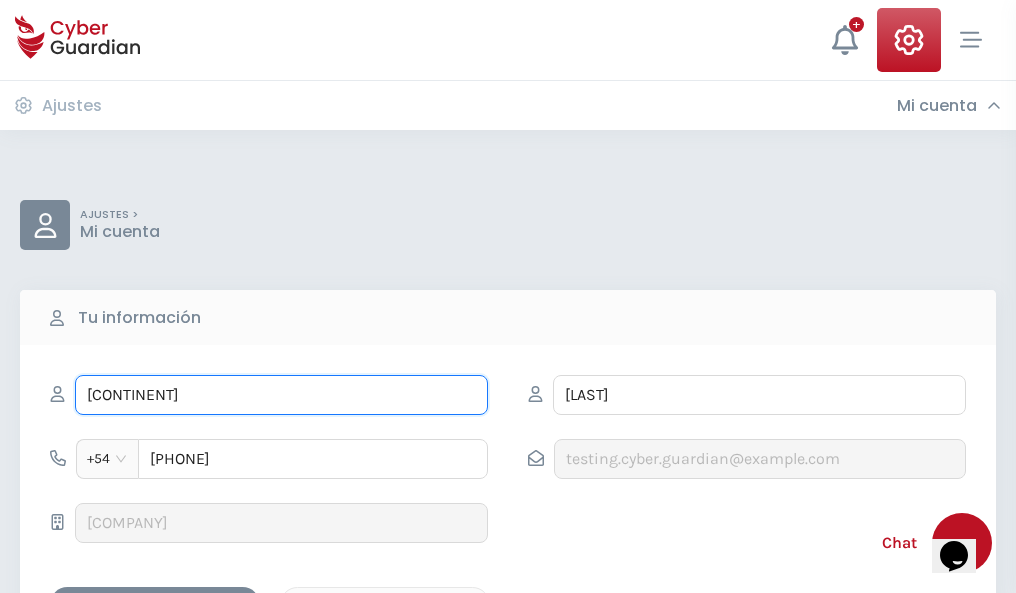 type on "África" 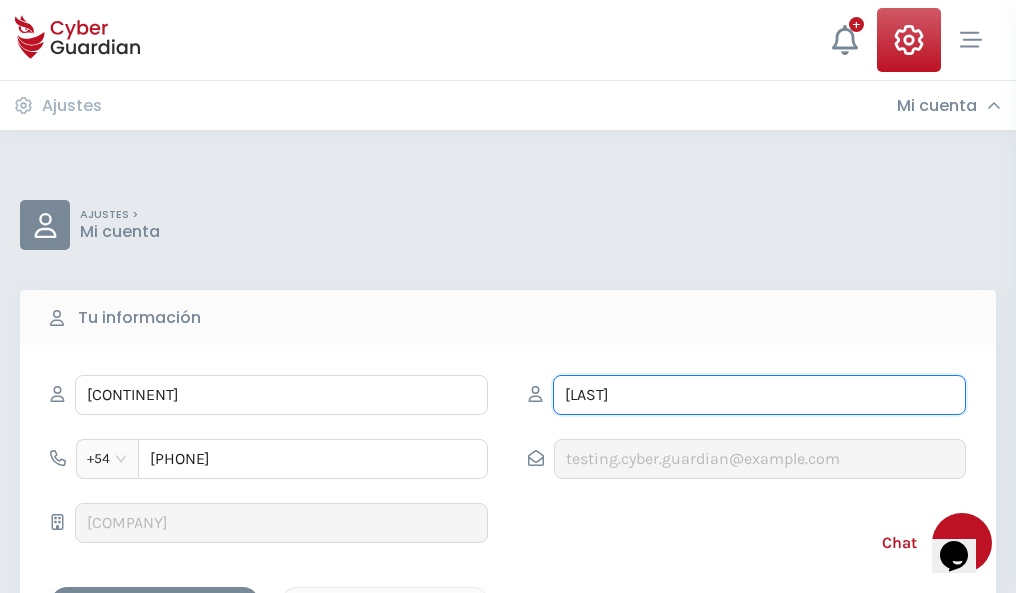 click on "CORREA" at bounding box center (759, 395) 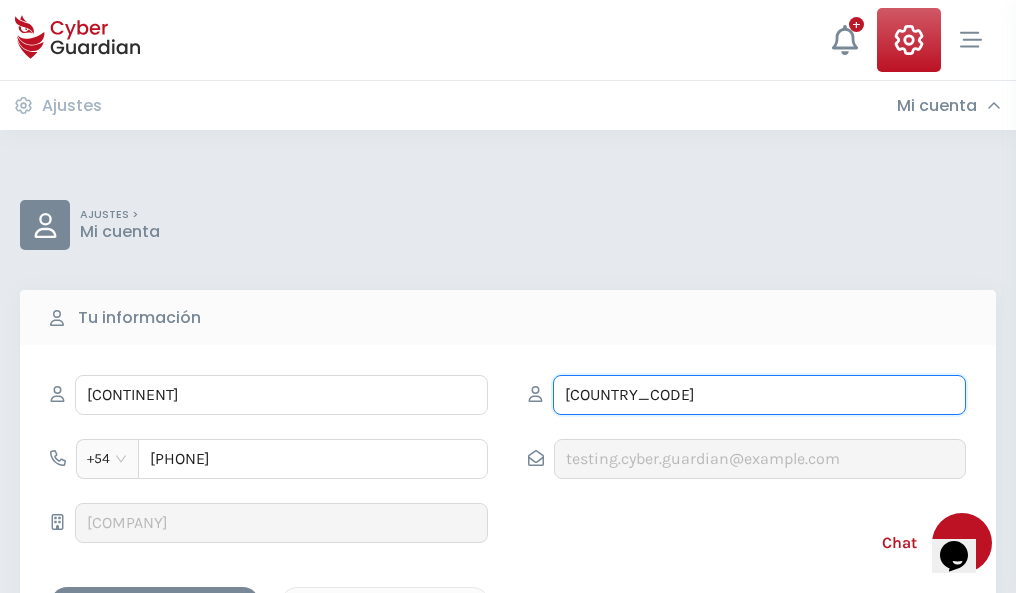 type on "C" 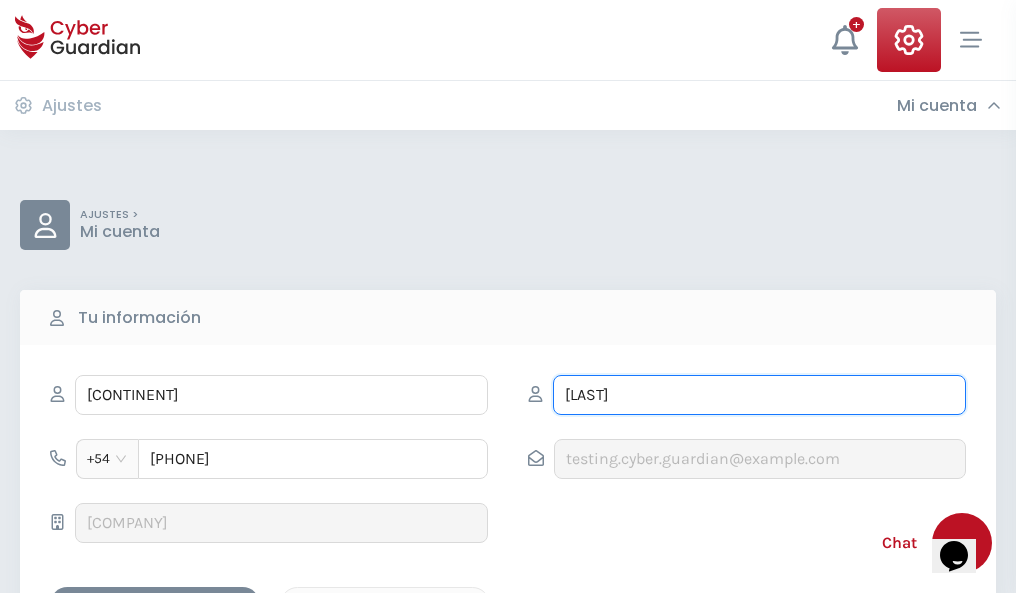 type on "Borrego" 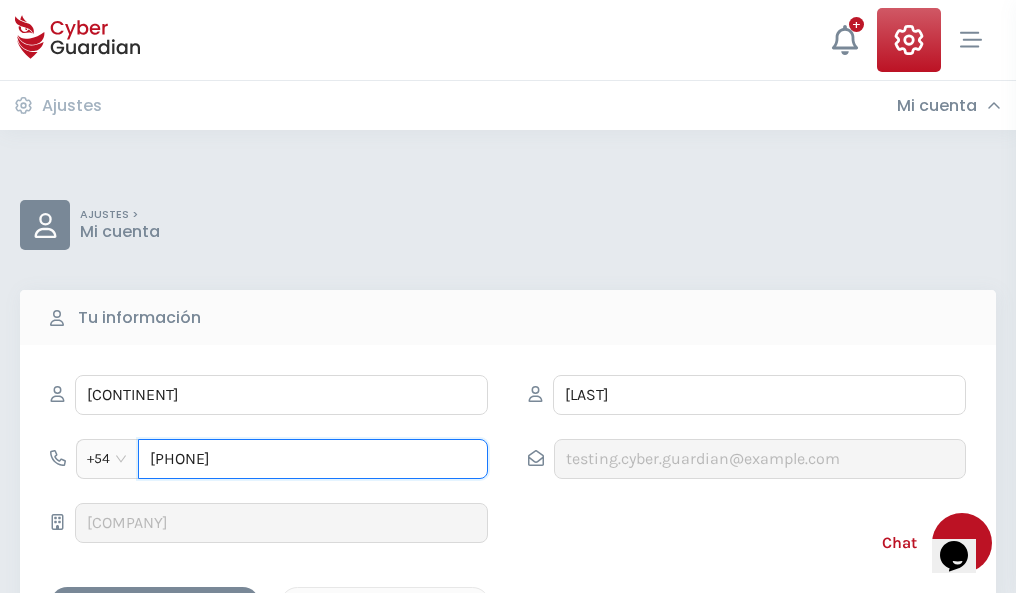 click on "1164055377" at bounding box center (313, 459) 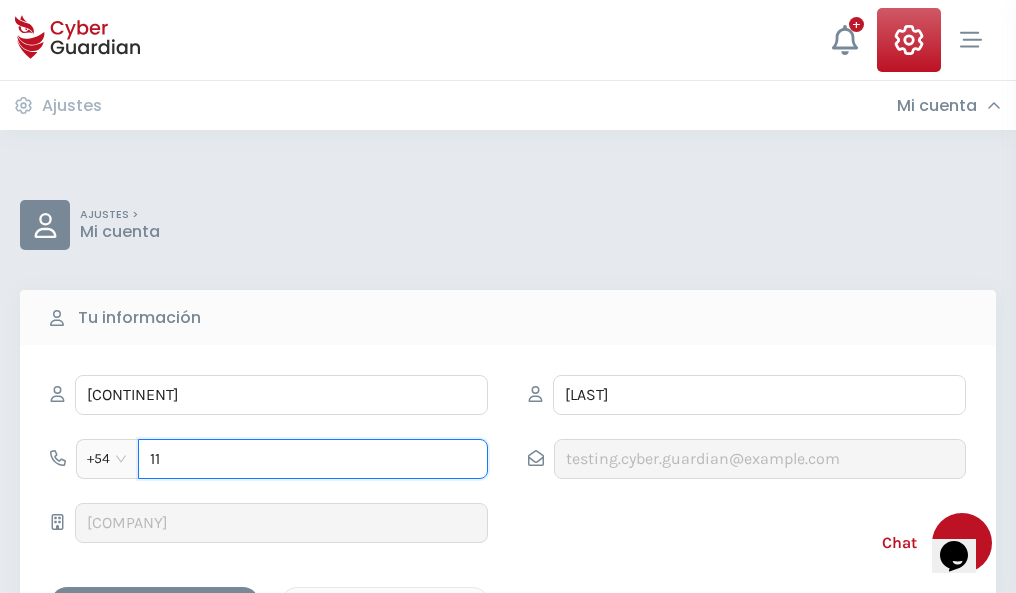 type on "1" 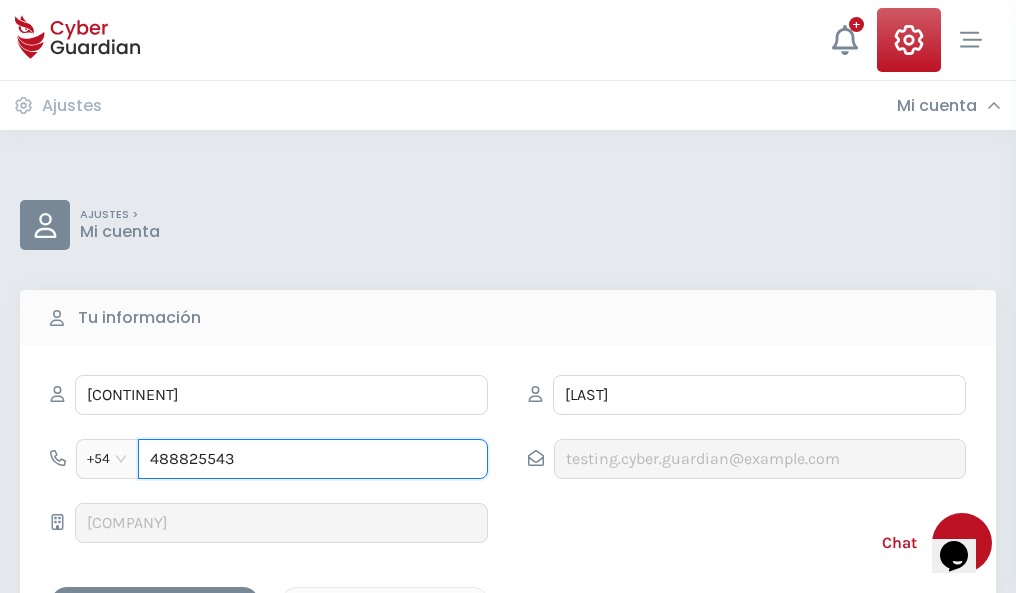 type on "4888255438" 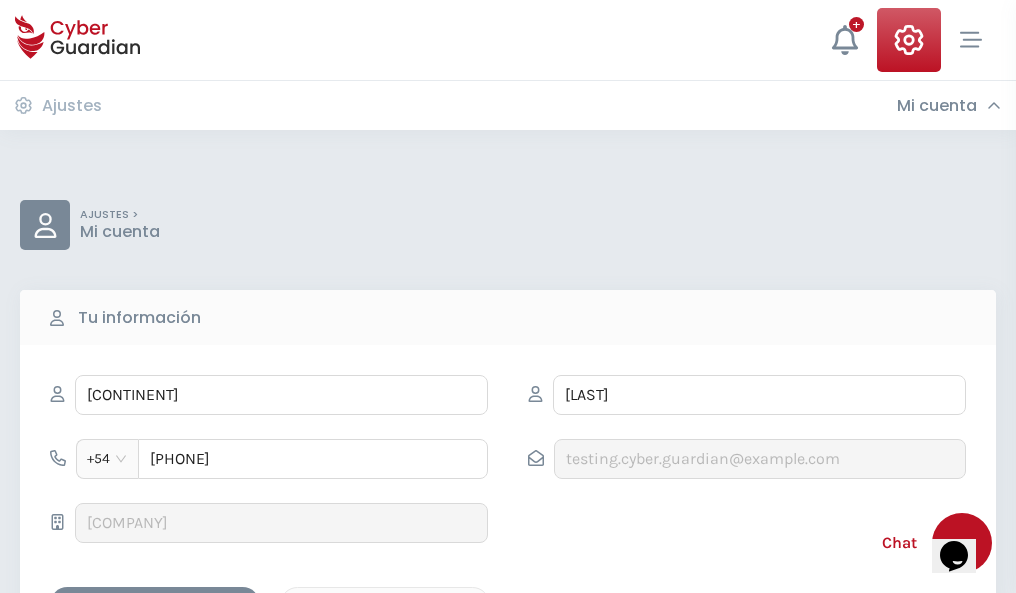 click on "Cancelar" at bounding box center [385, 604] 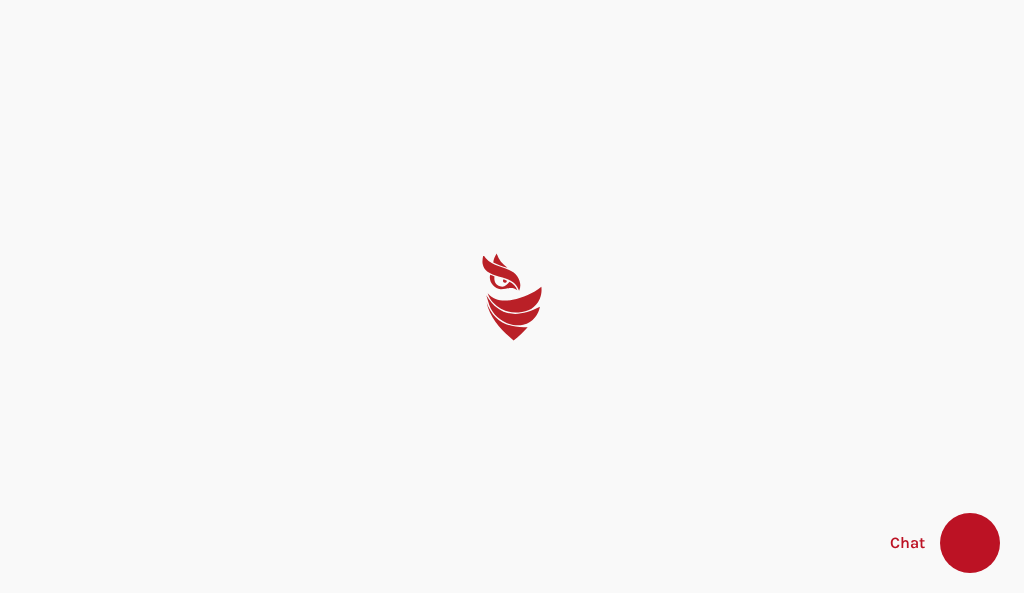 scroll, scrollTop: 0, scrollLeft: 0, axis: both 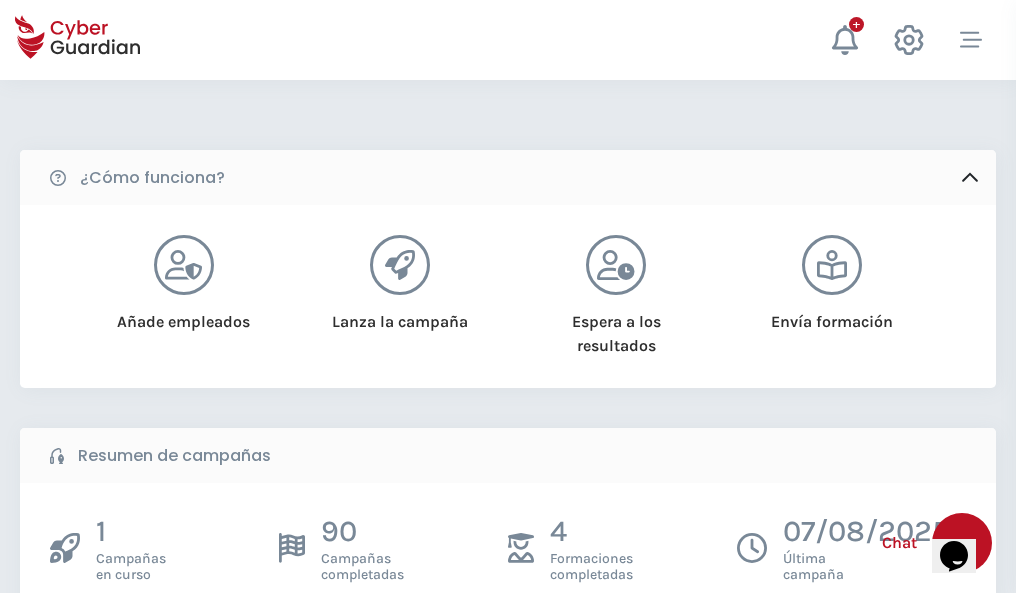click on "Crear una campaña" at bounding box center [155, 645] 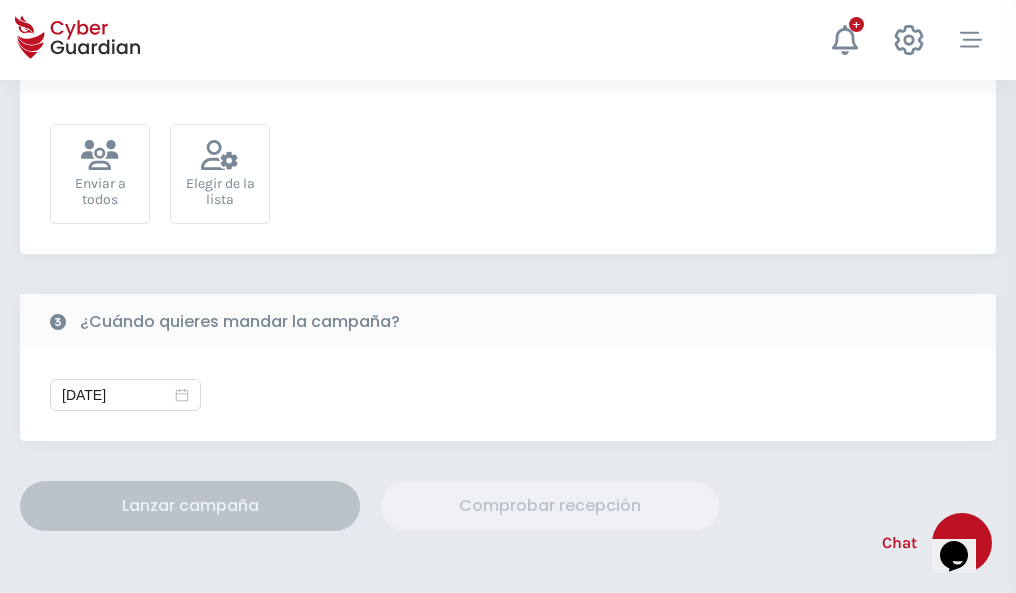 scroll, scrollTop: 732, scrollLeft: 0, axis: vertical 